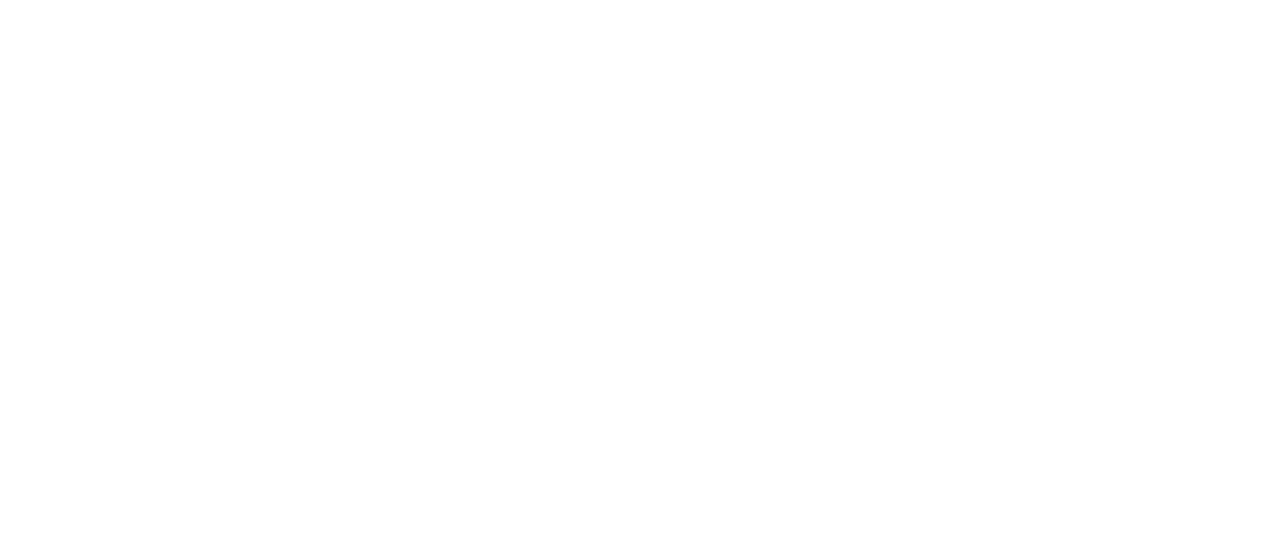scroll, scrollTop: 0, scrollLeft: 0, axis: both 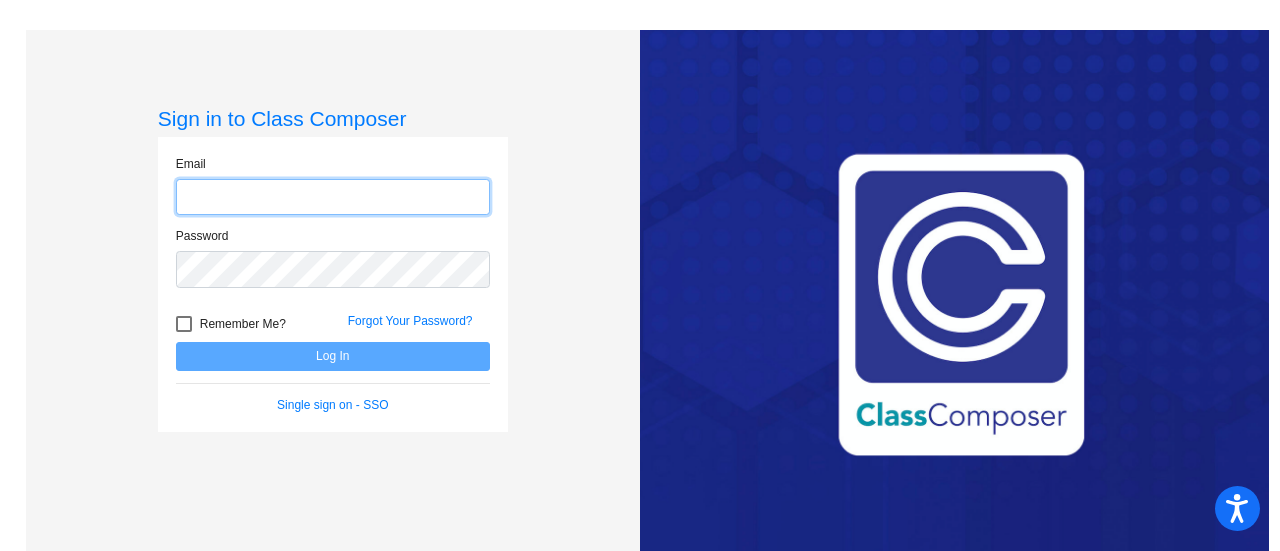click 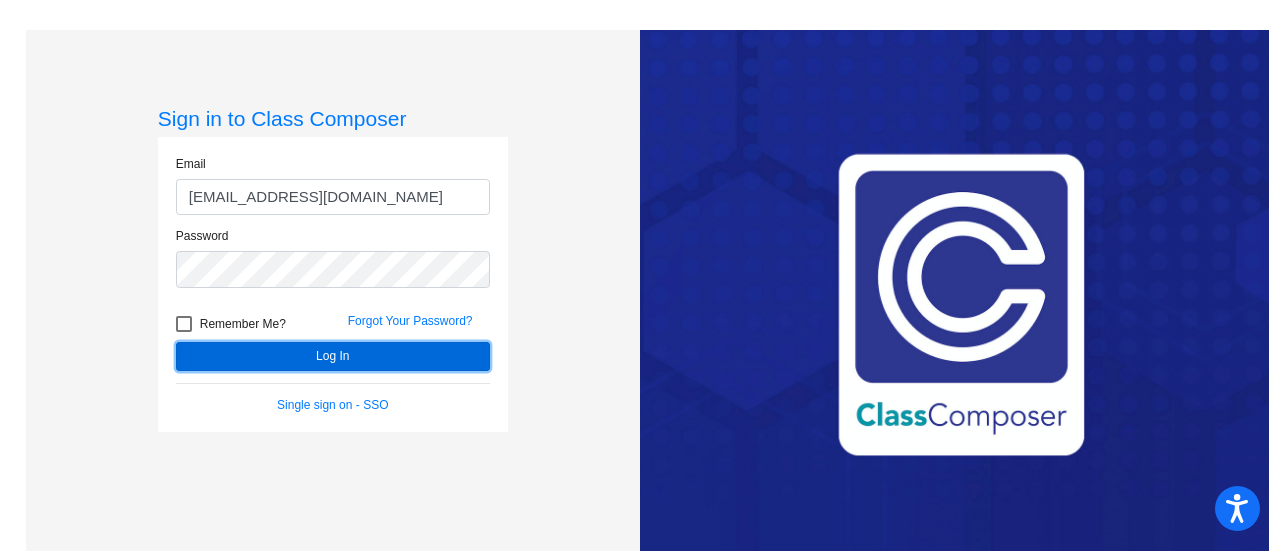 click on "Log In" 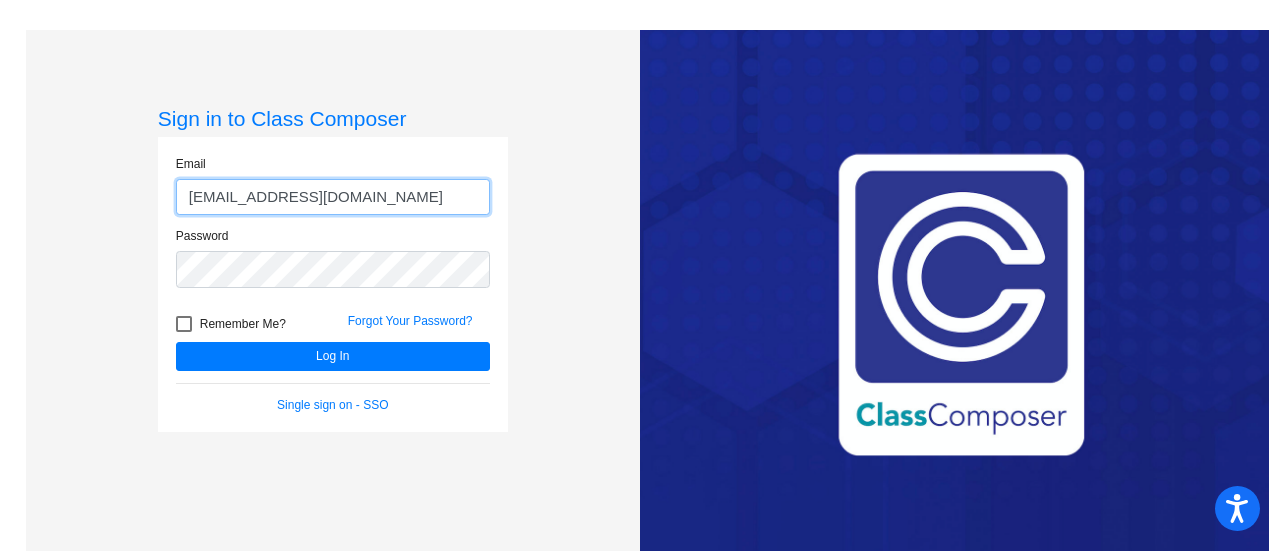 click on "[EMAIL_ADDRESS][DOMAIN_NAME]" 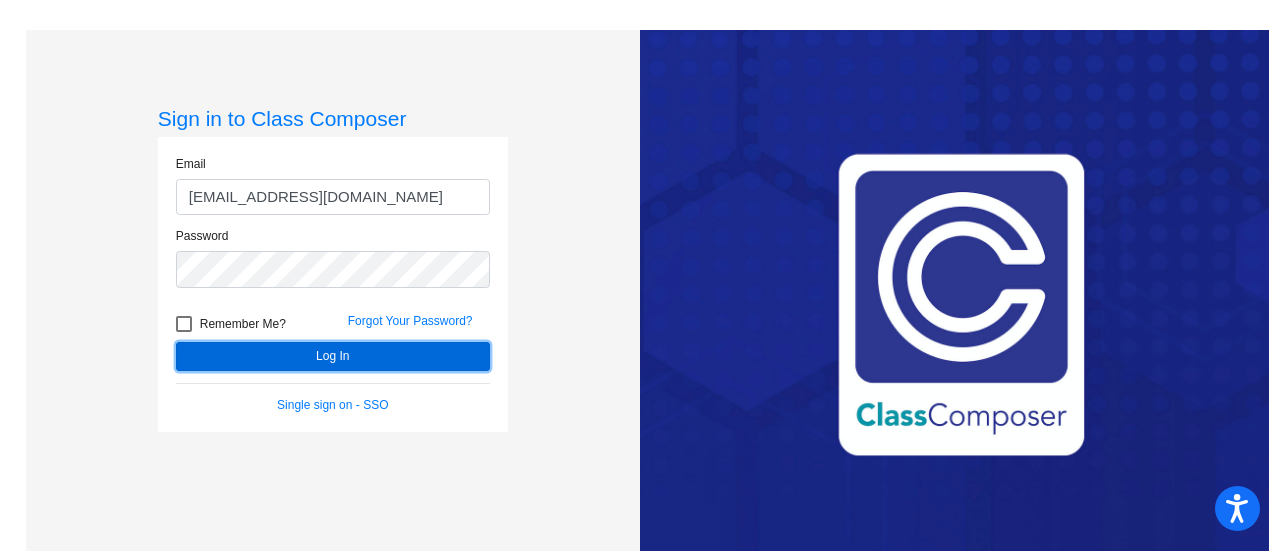 click on "Log In" 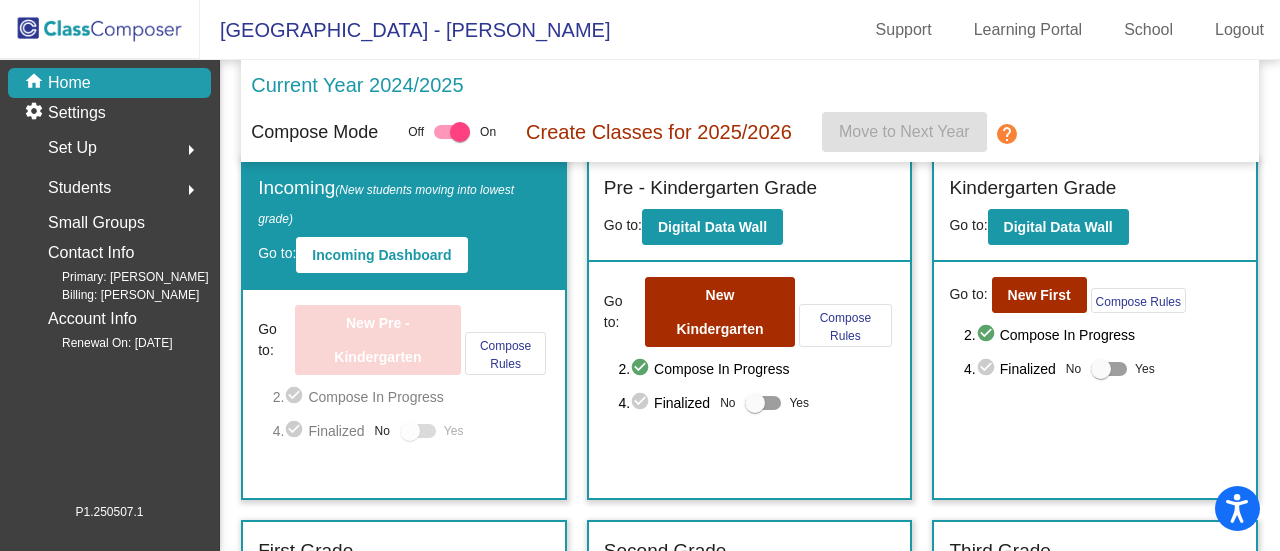 scroll, scrollTop: 0, scrollLeft: 0, axis: both 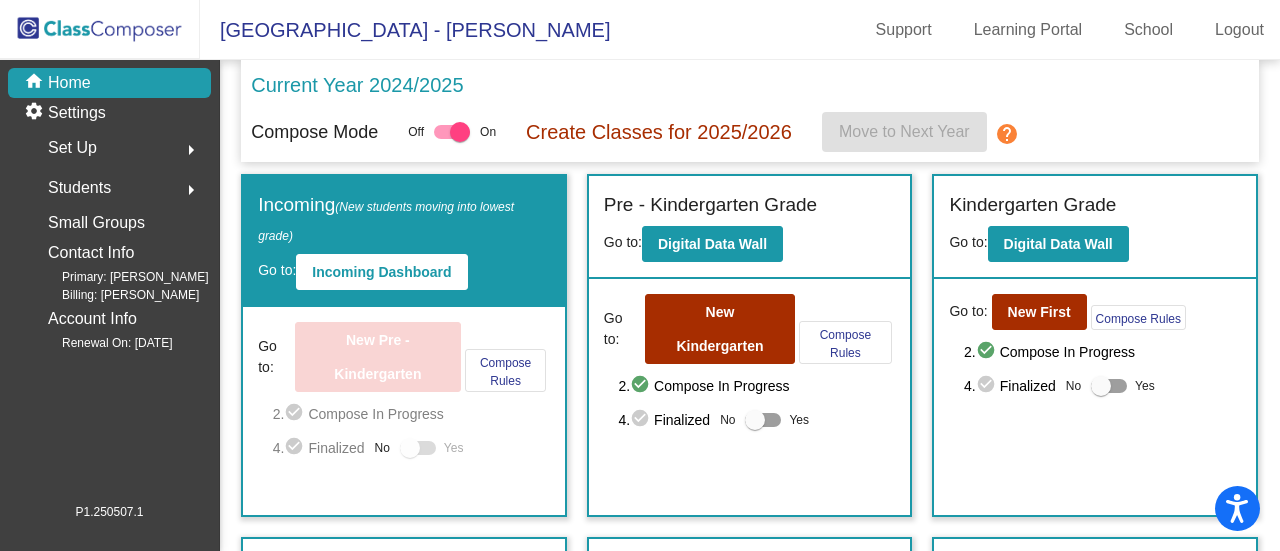 click on "Set Up" 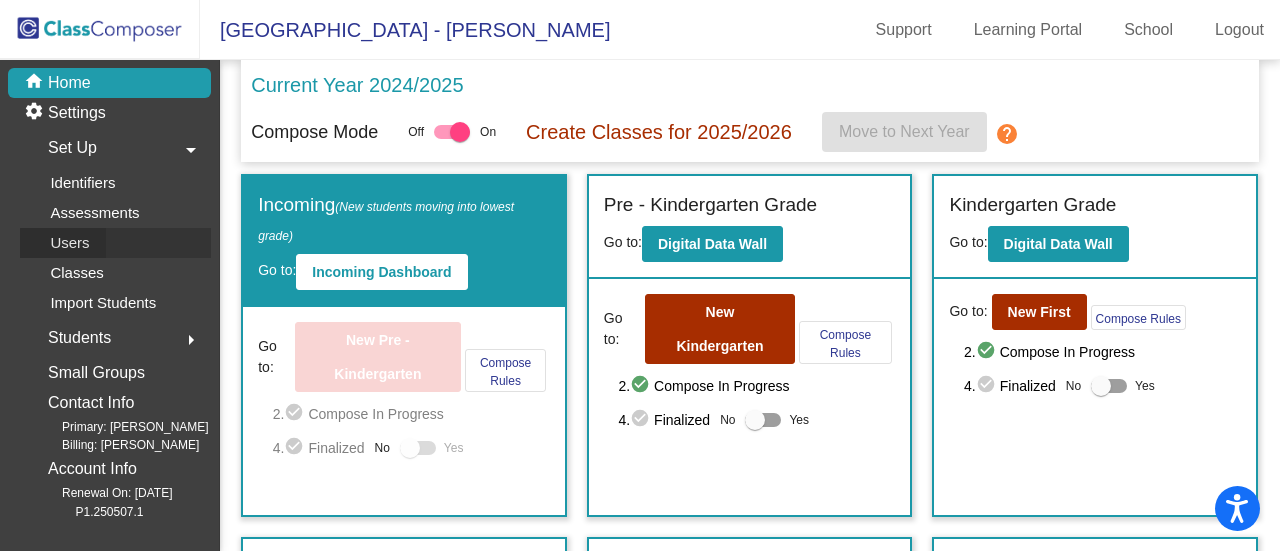 click on "Users" 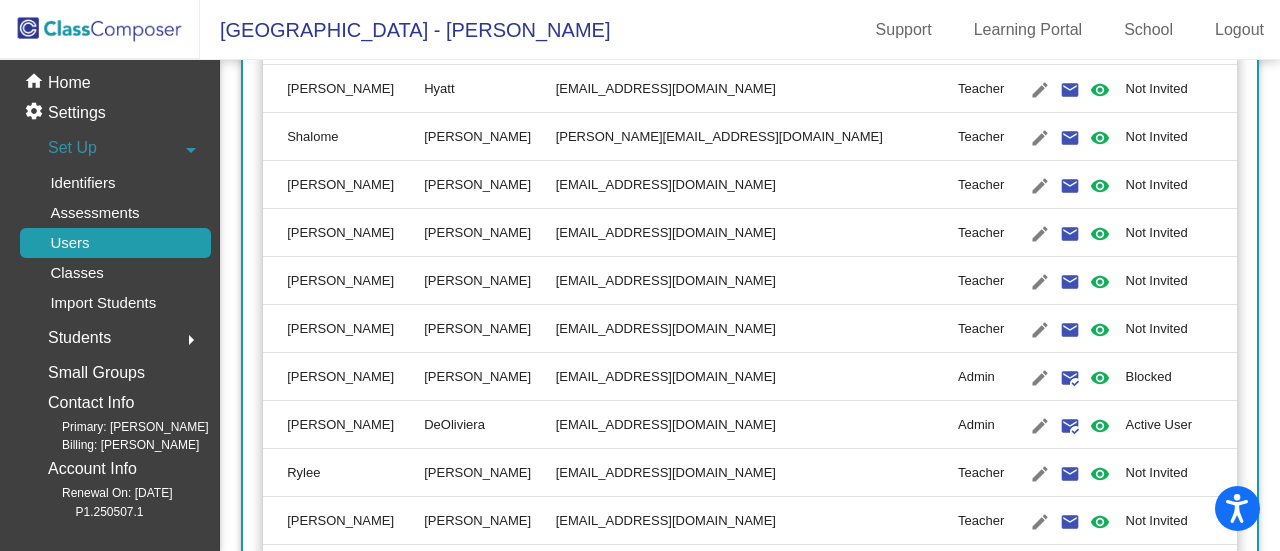 scroll, scrollTop: 898, scrollLeft: 0, axis: vertical 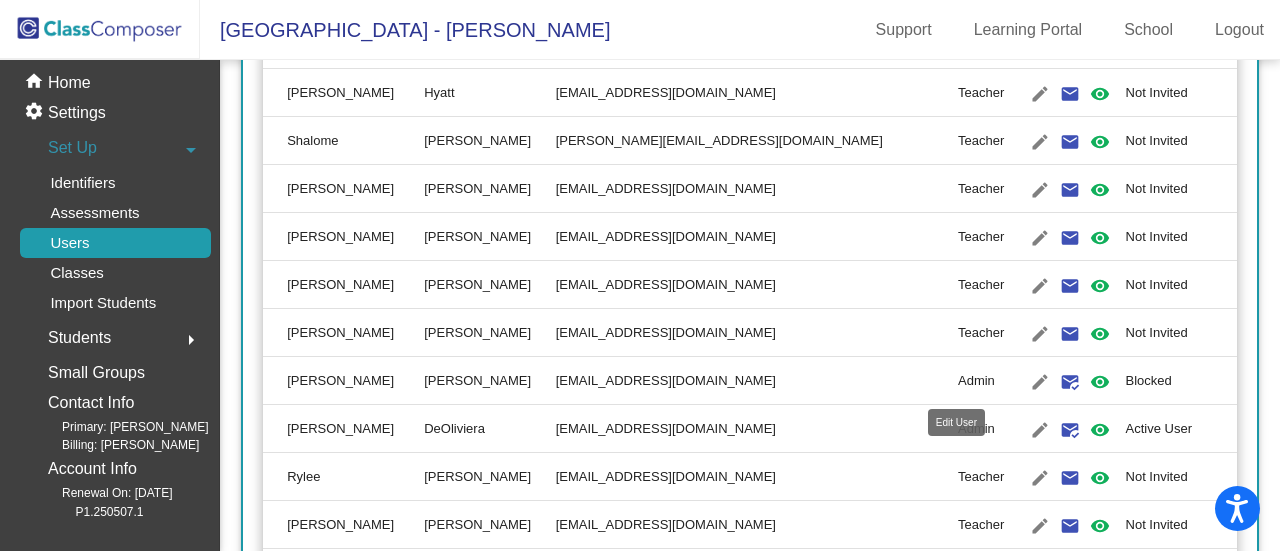 click on "edit" 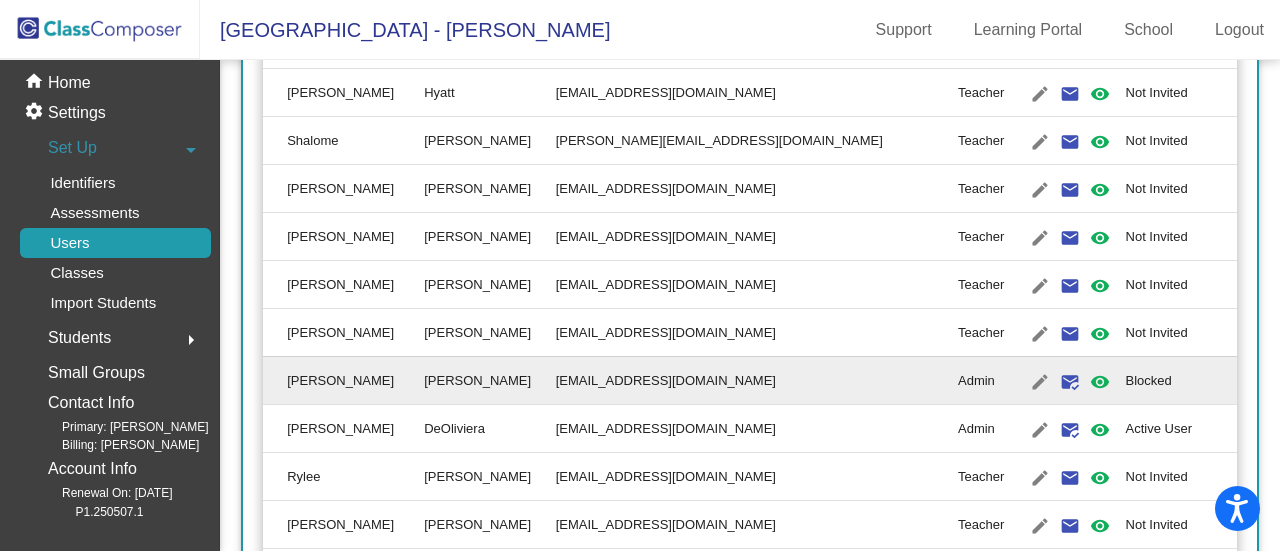 type on "Kara" 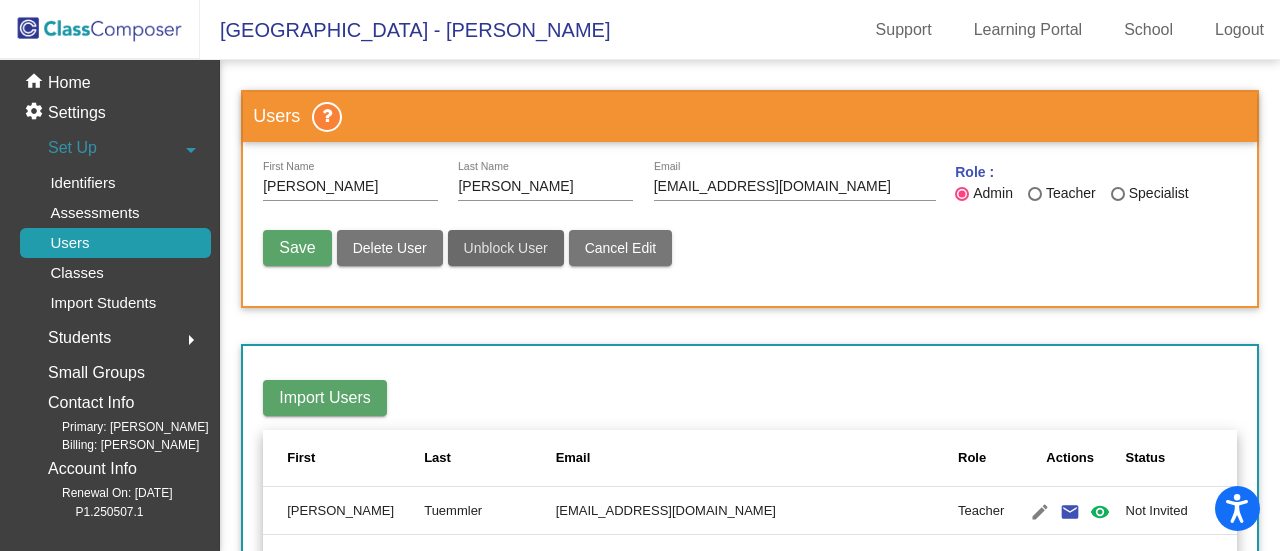 click on "Unblock User" at bounding box center [506, 248] 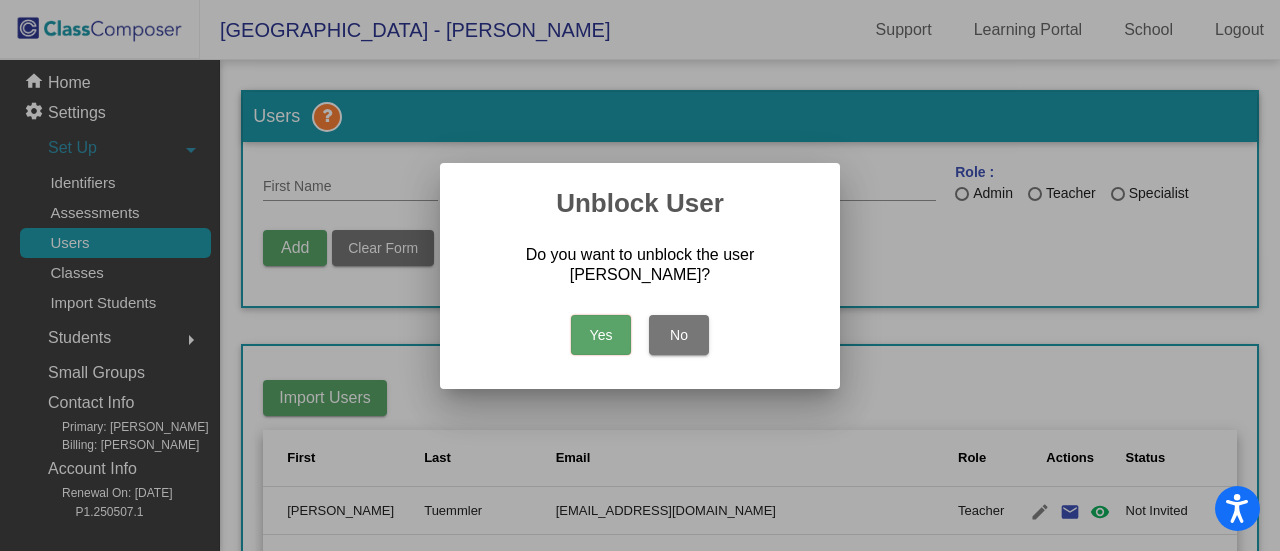click on "Yes" at bounding box center [601, 335] 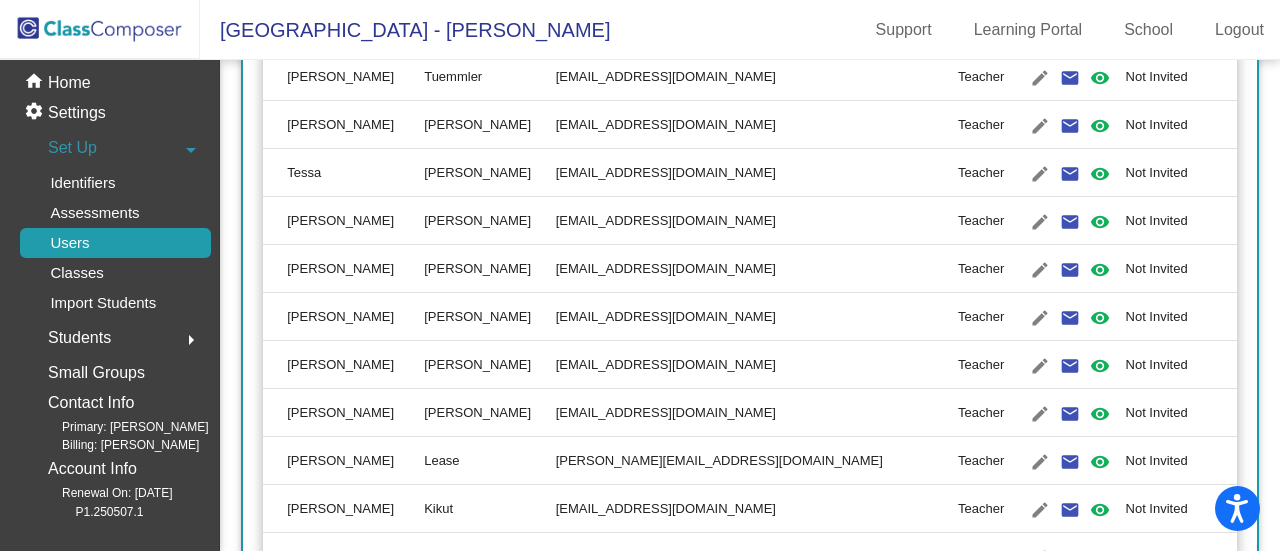 scroll, scrollTop: 0, scrollLeft: 0, axis: both 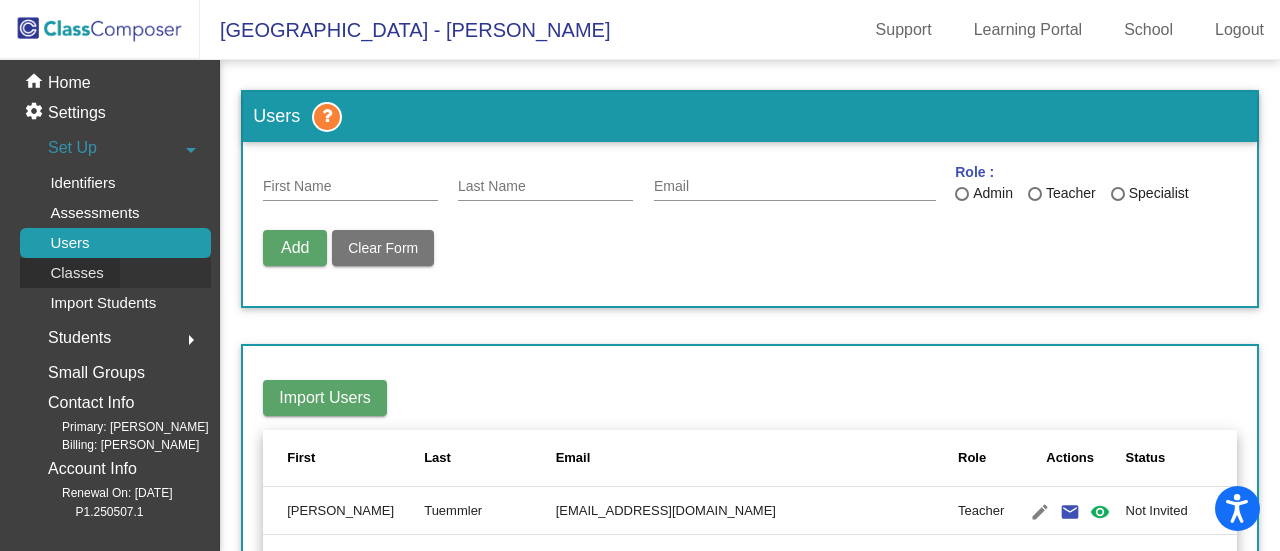 click on "Classes" 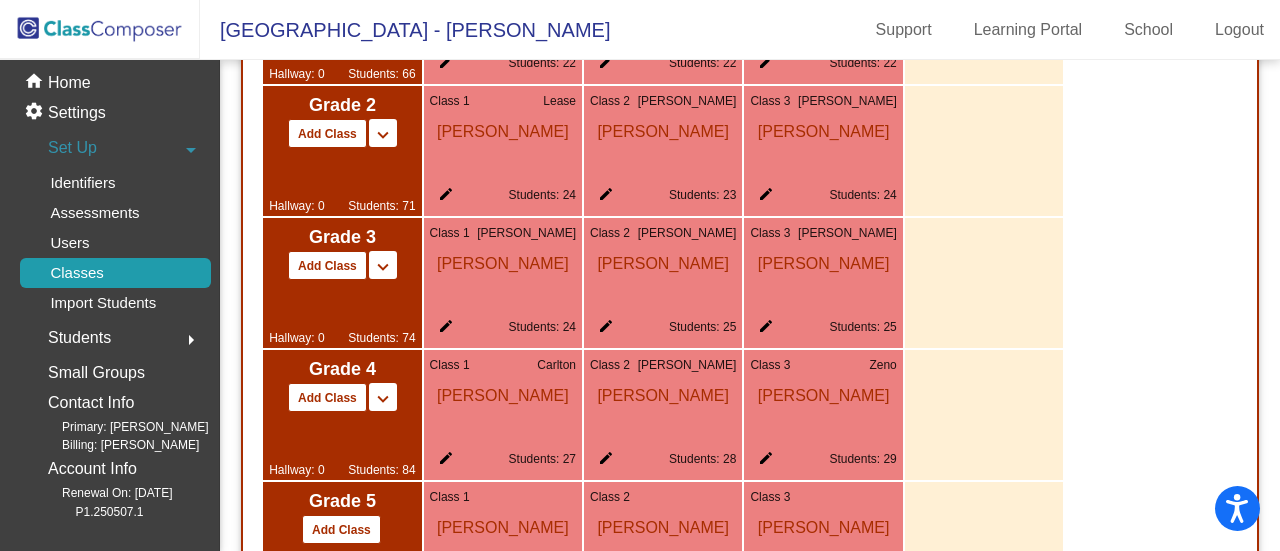 scroll, scrollTop: 1669, scrollLeft: 0, axis: vertical 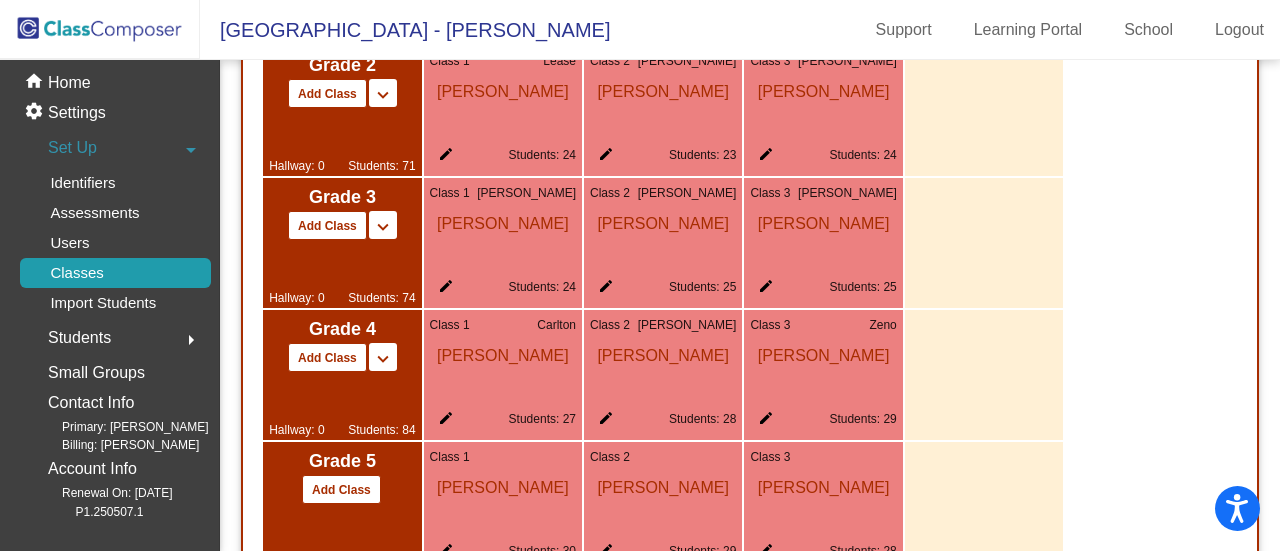 click on "Emily Lopez" 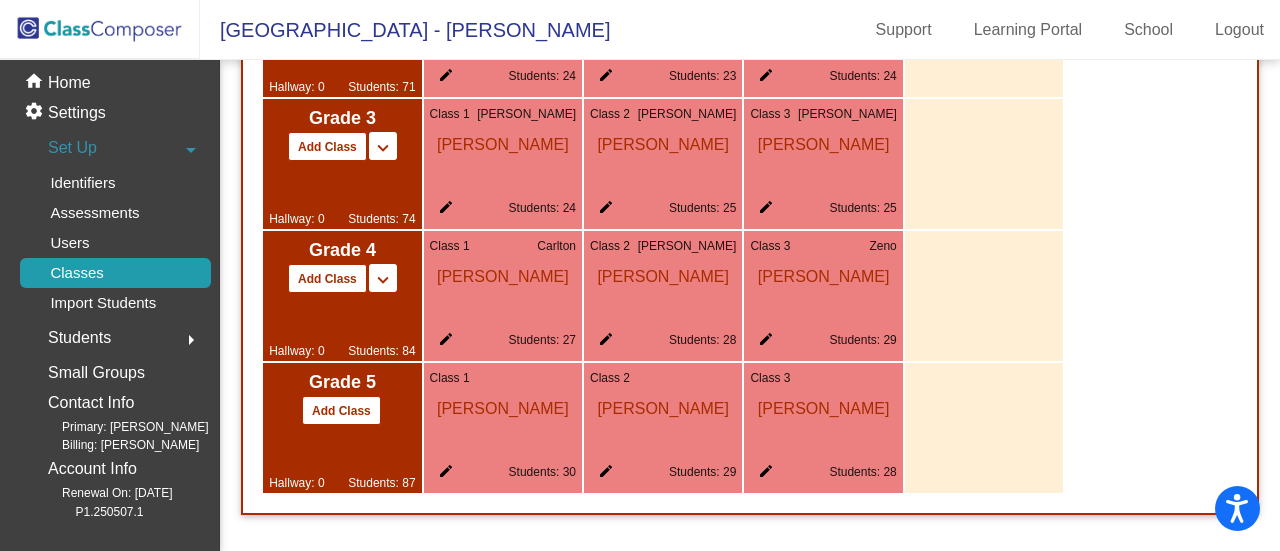 click on "keyboard_arrow_down" at bounding box center (383, -380) 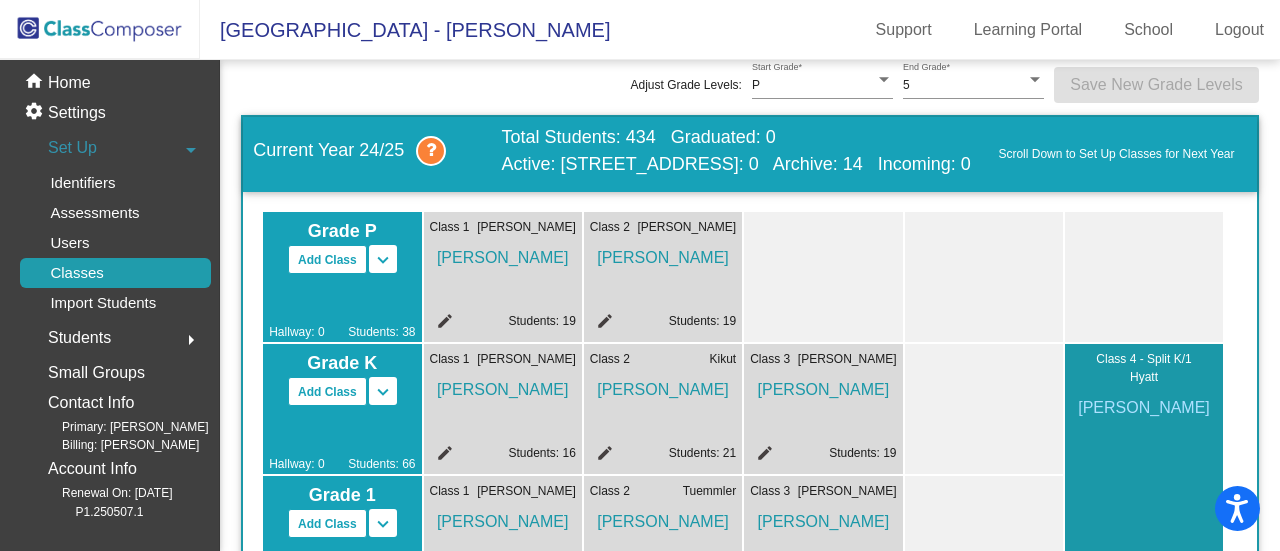 scroll, scrollTop: 0, scrollLeft: 0, axis: both 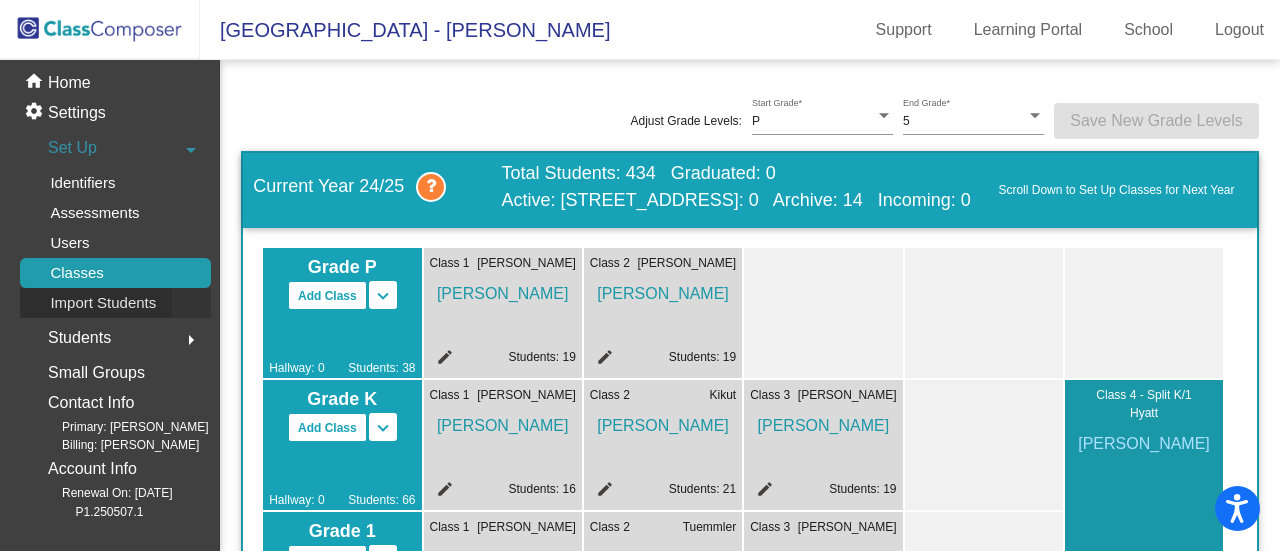 click on "Import Students" 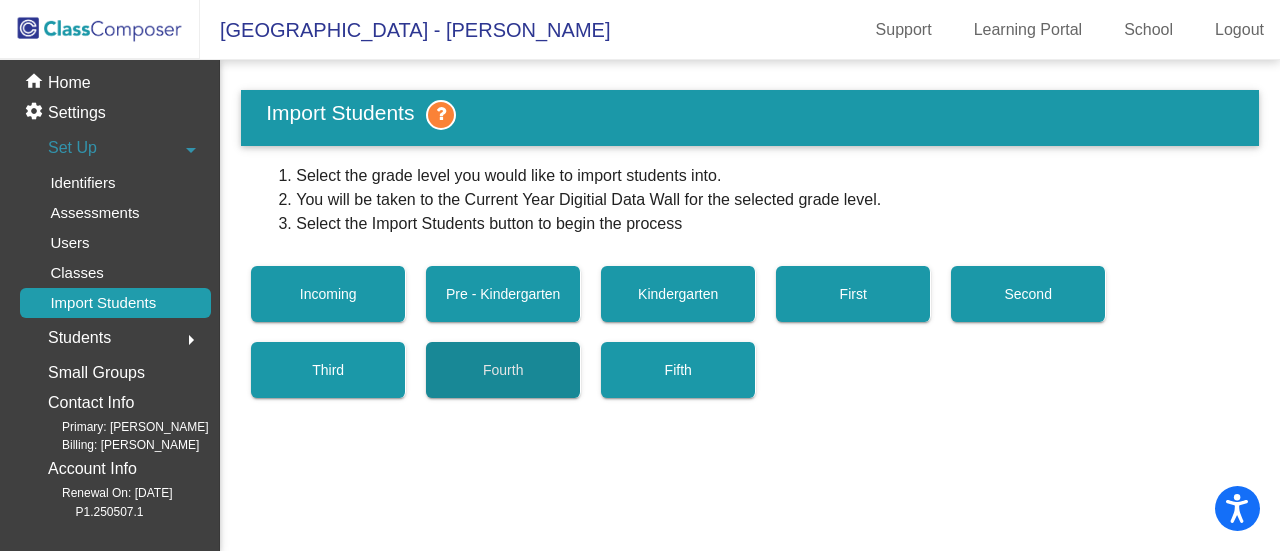 click on "Fourth" at bounding box center [503, 370] 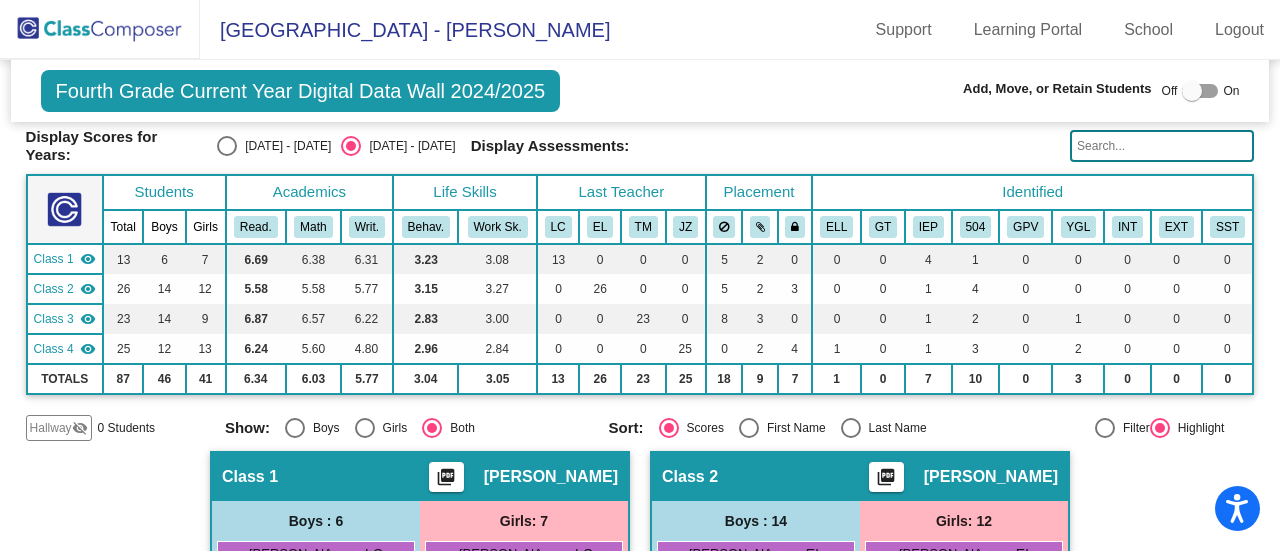 scroll, scrollTop: 56, scrollLeft: 0, axis: vertical 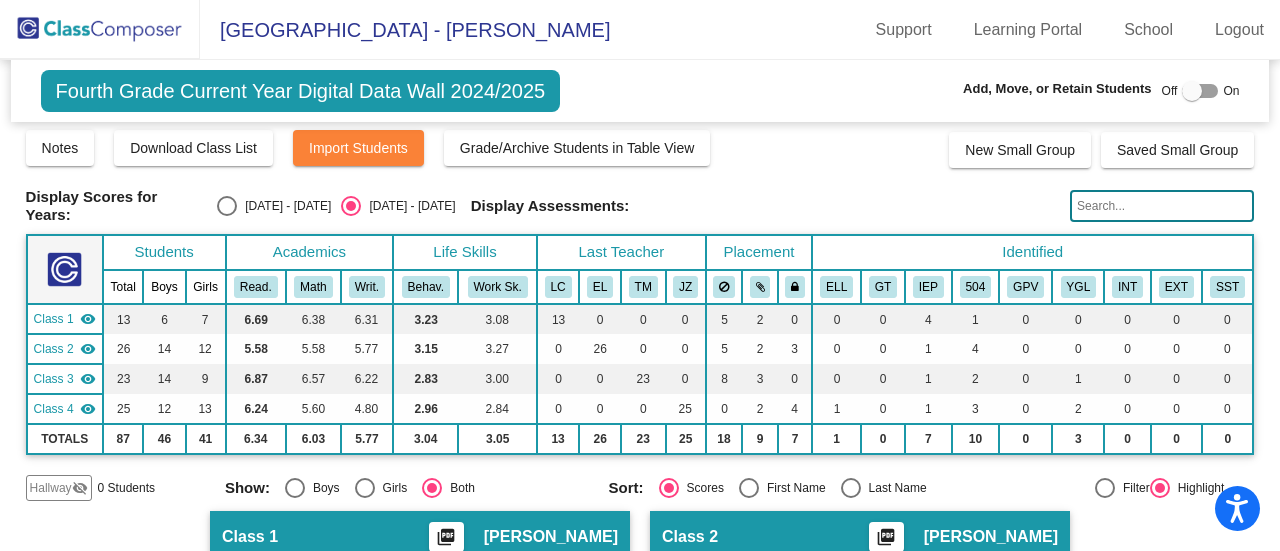 click 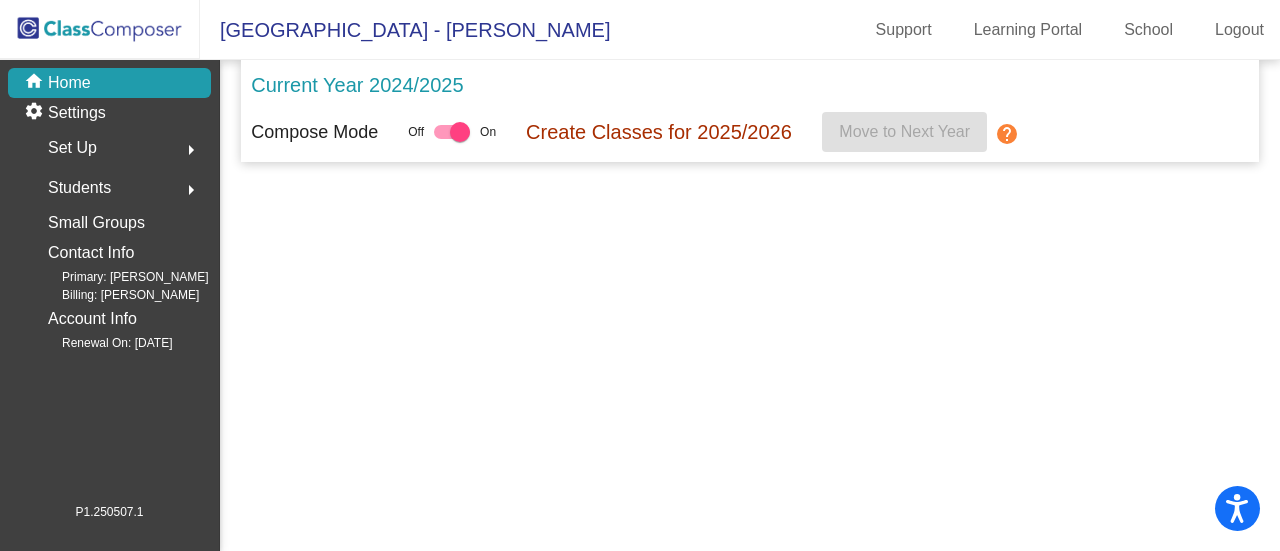 scroll, scrollTop: 0, scrollLeft: 0, axis: both 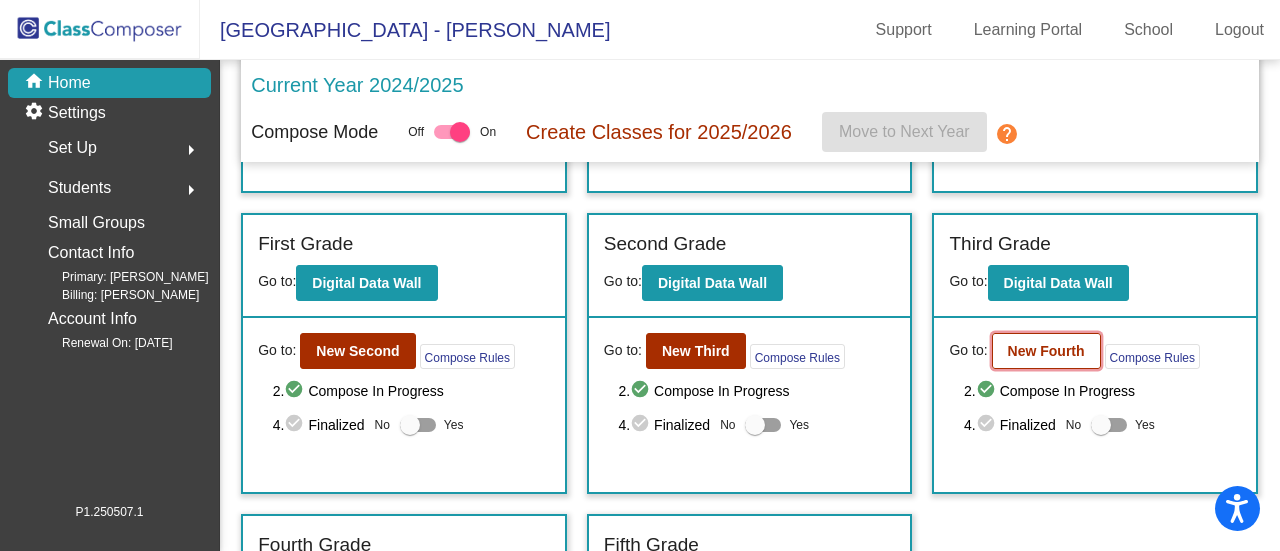 click on "New Fourth" 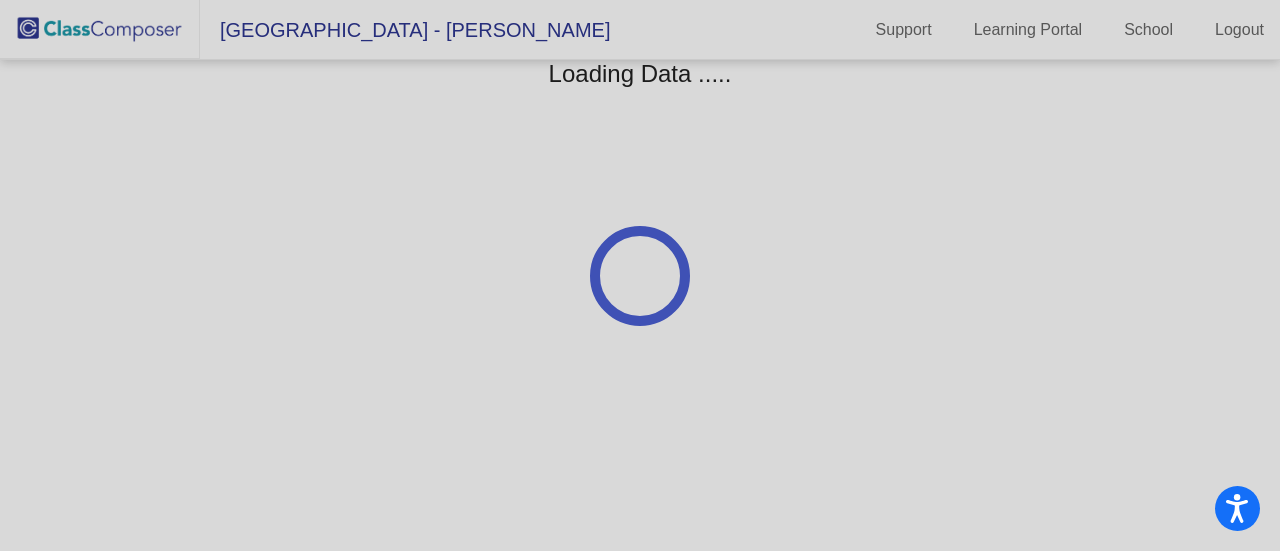 scroll, scrollTop: 0, scrollLeft: 0, axis: both 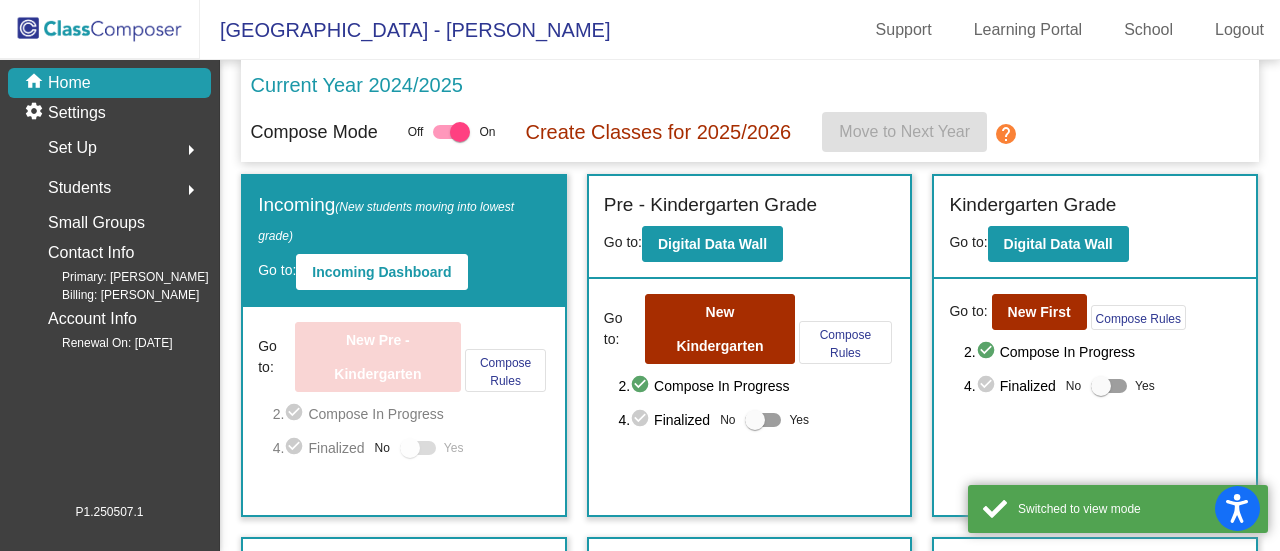 click on "Students" 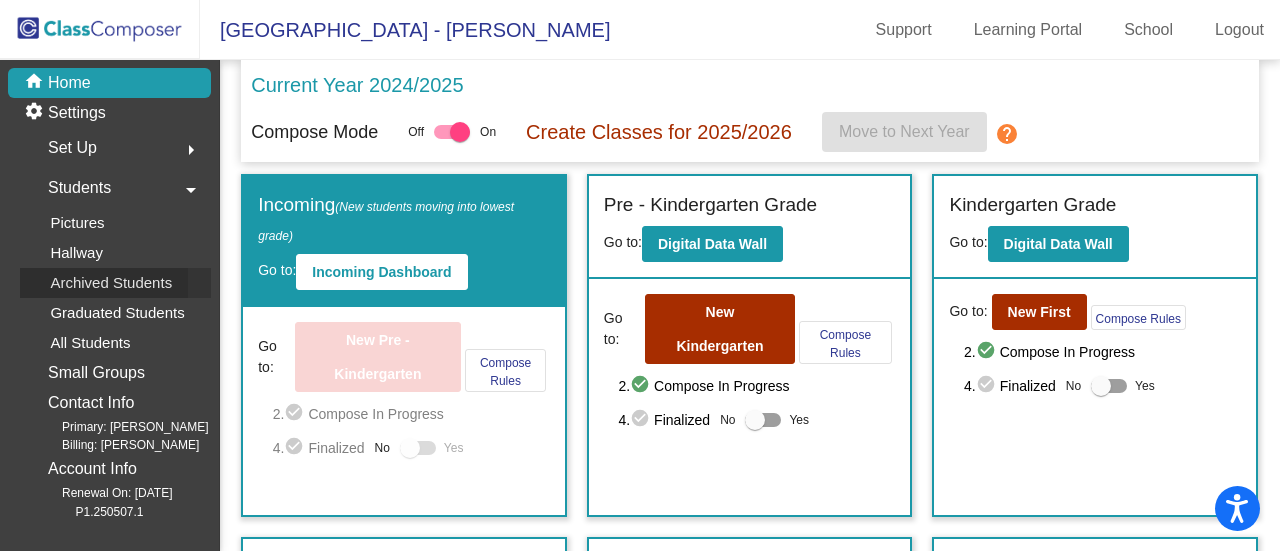 click on "Archived Students" 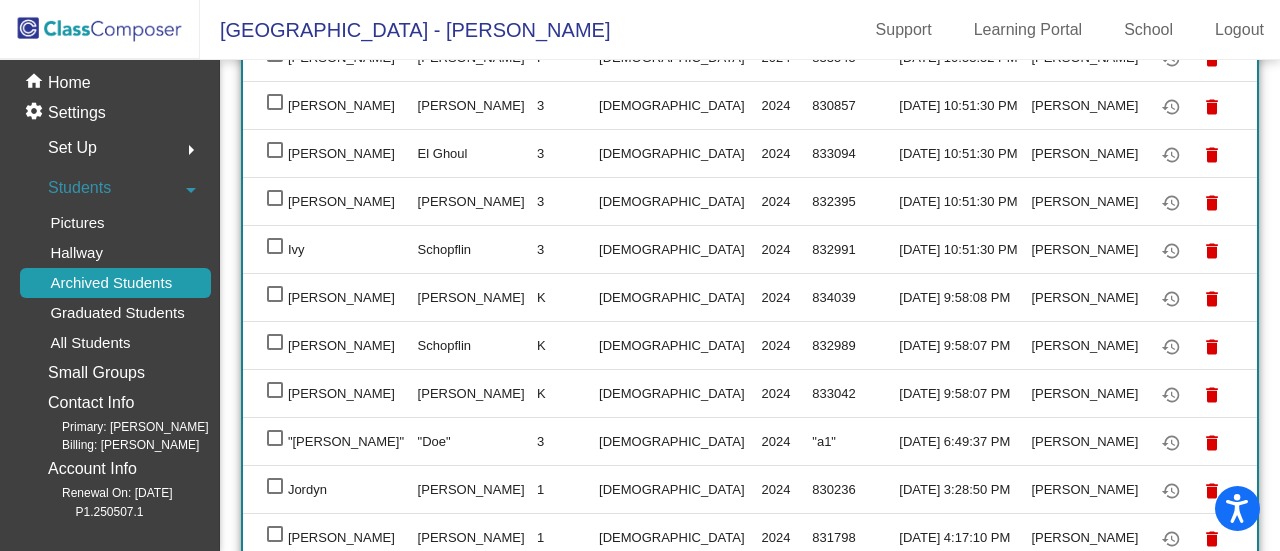scroll, scrollTop: 527, scrollLeft: 0, axis: vertical 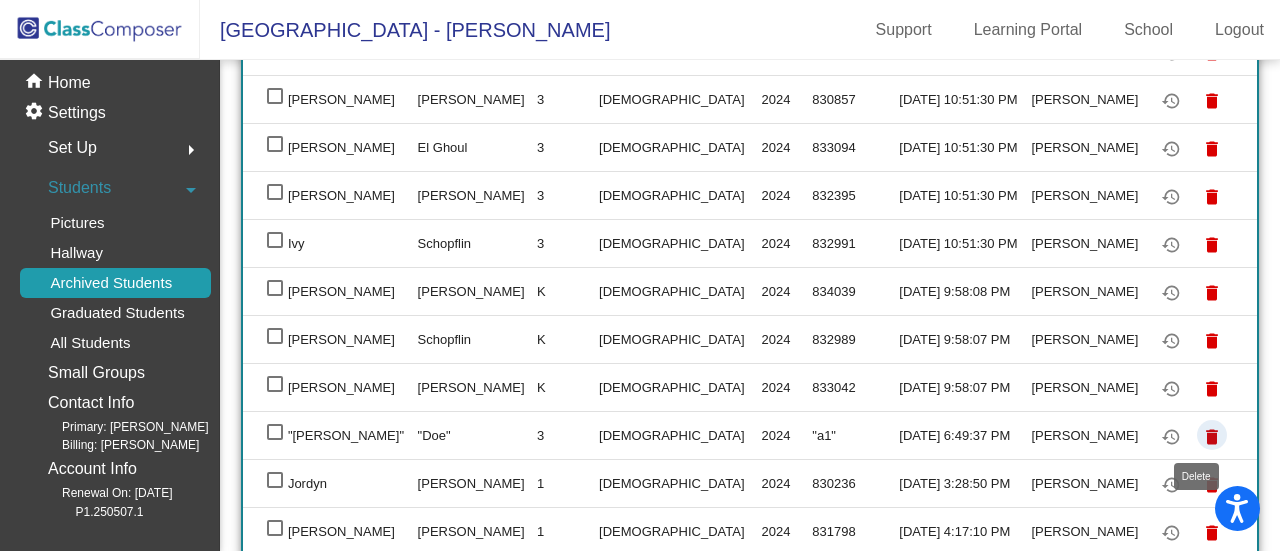 click on "delete" 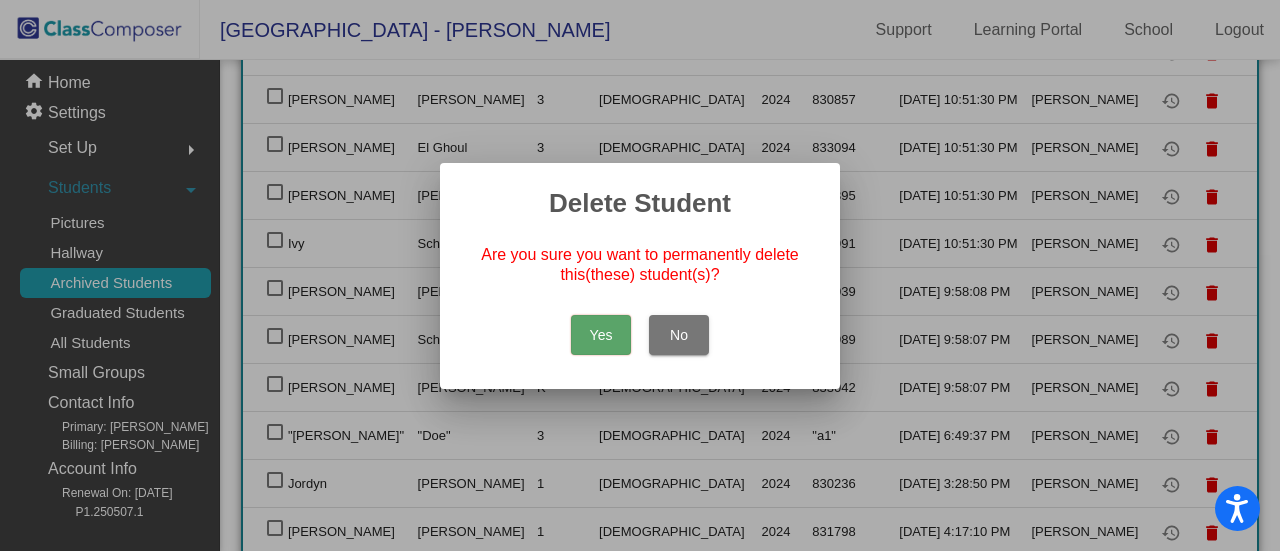 click on "Yes" at bounding box center [601, 335] 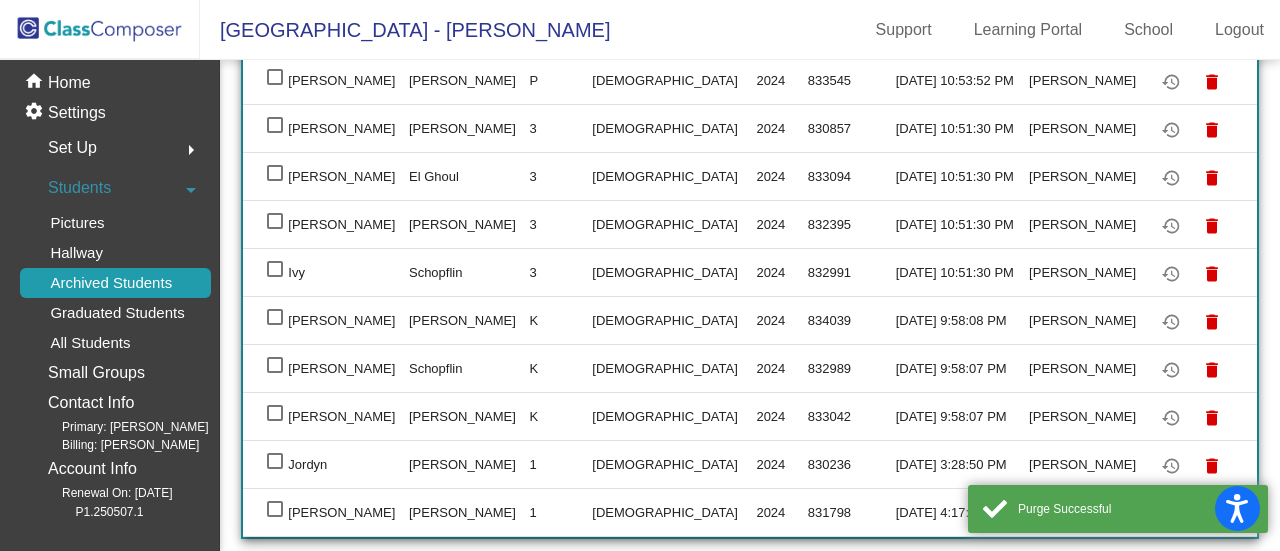 scroll, scrollTop: 497, scrollLeft: 0, axis: vertical 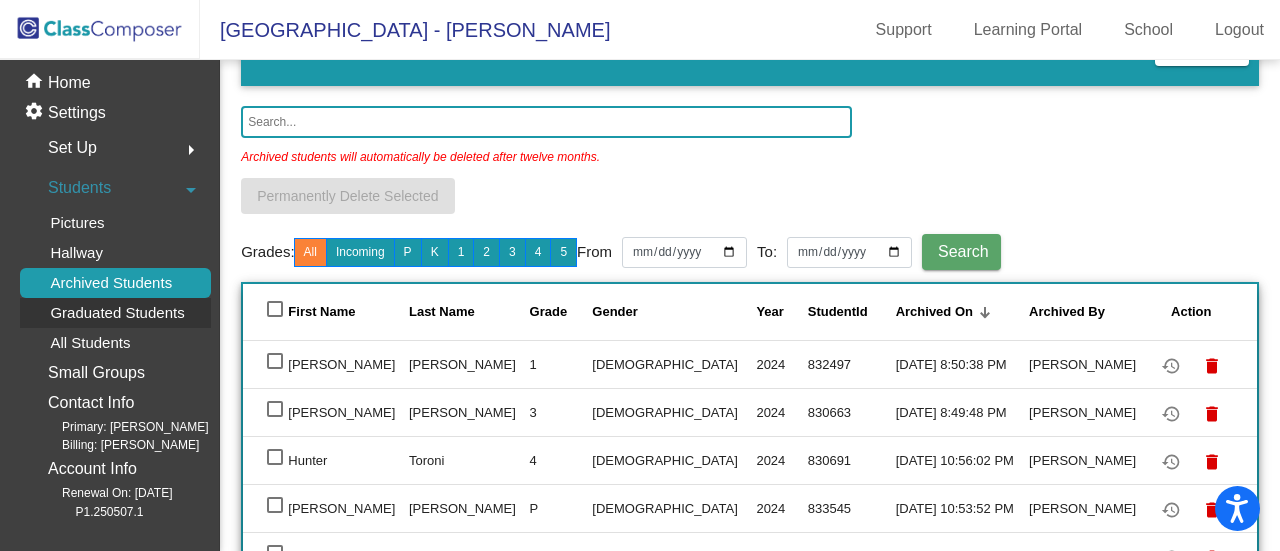 click on "Graduated Students" 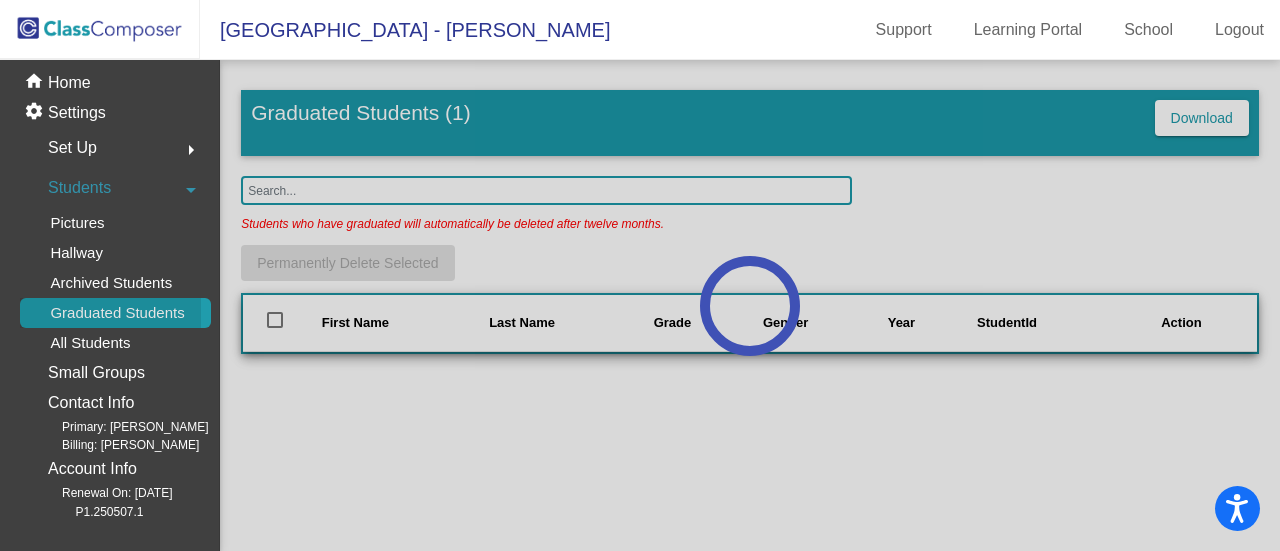 scroll, scrollTop: 0, scrollLeft: 0, axis: both 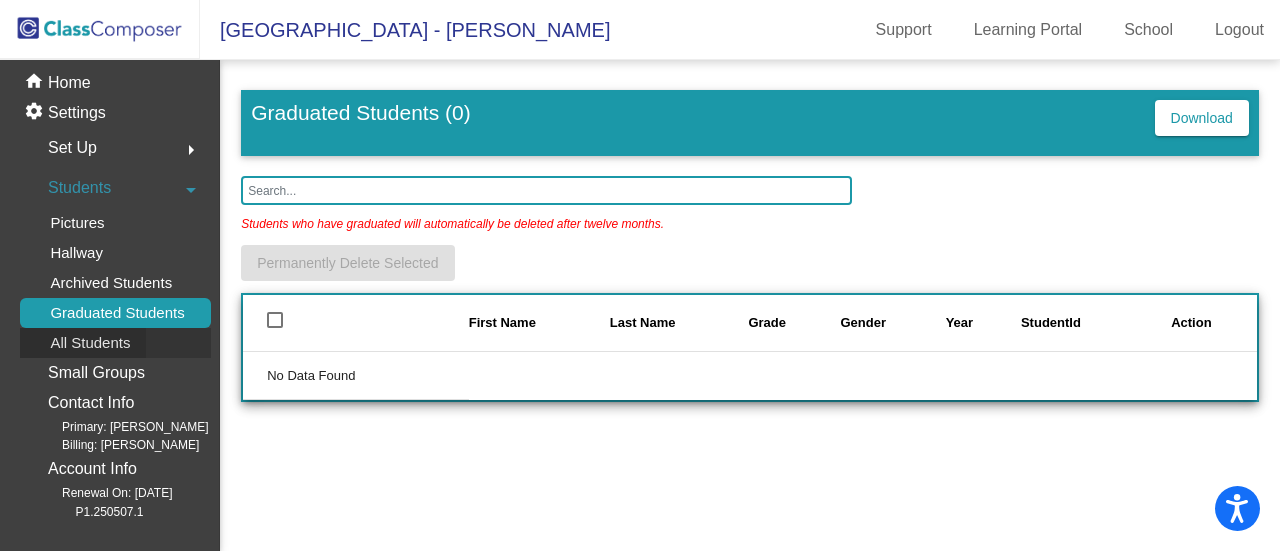 click on "All Students" 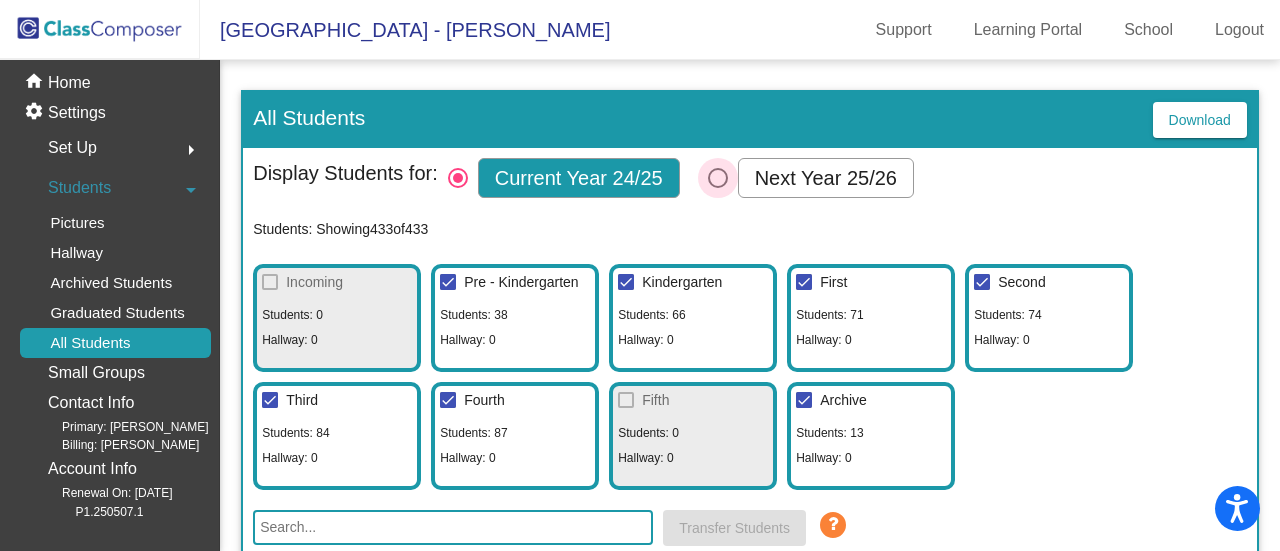 click at bounding box center [718, 178] 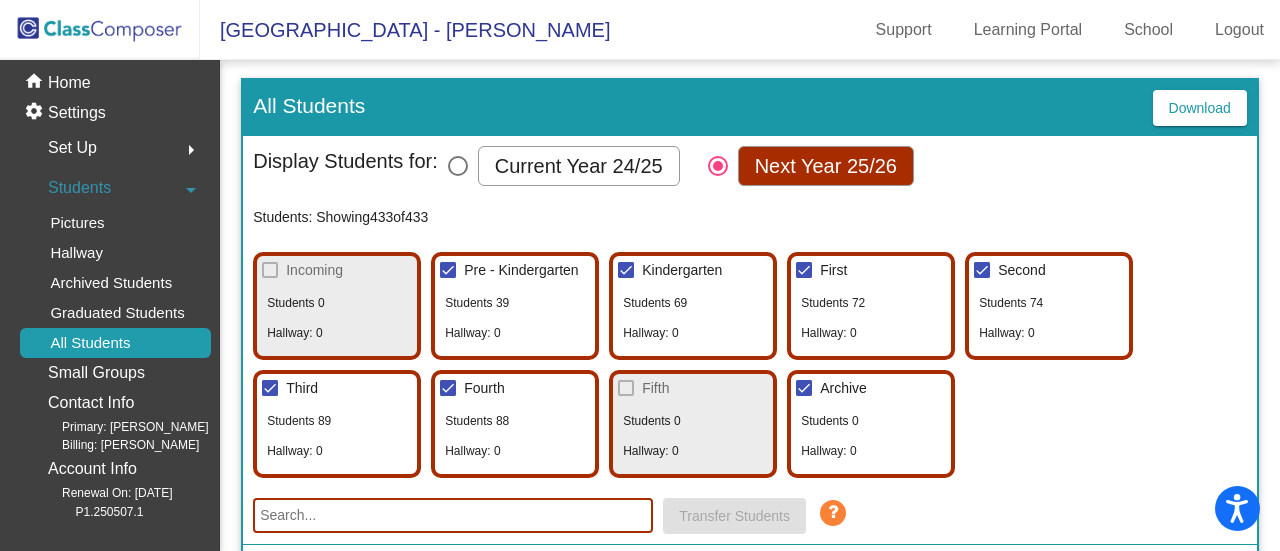 scroll, scrollTop: 0, scrollLeft: 0, axis: both 